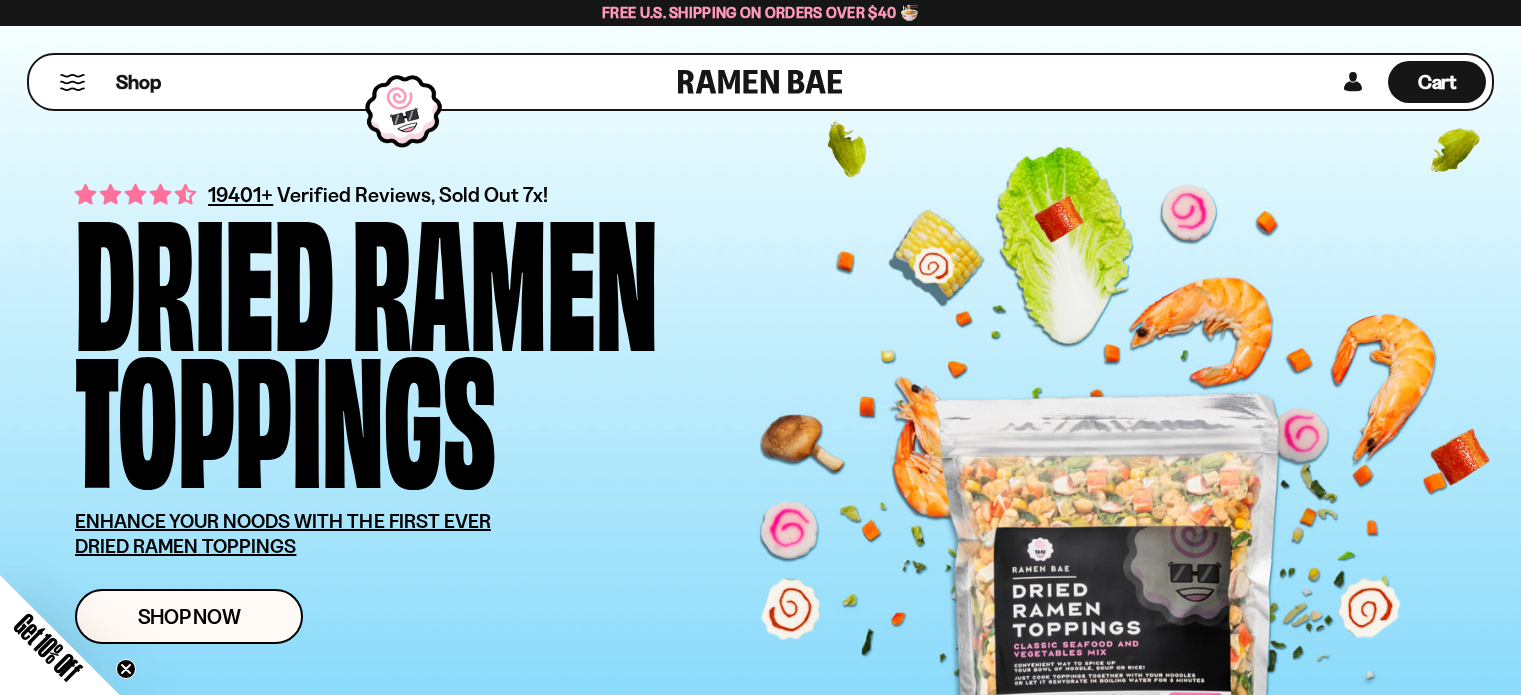 scroll, scrollTop: 0, scrollLeft: 0, axis: both 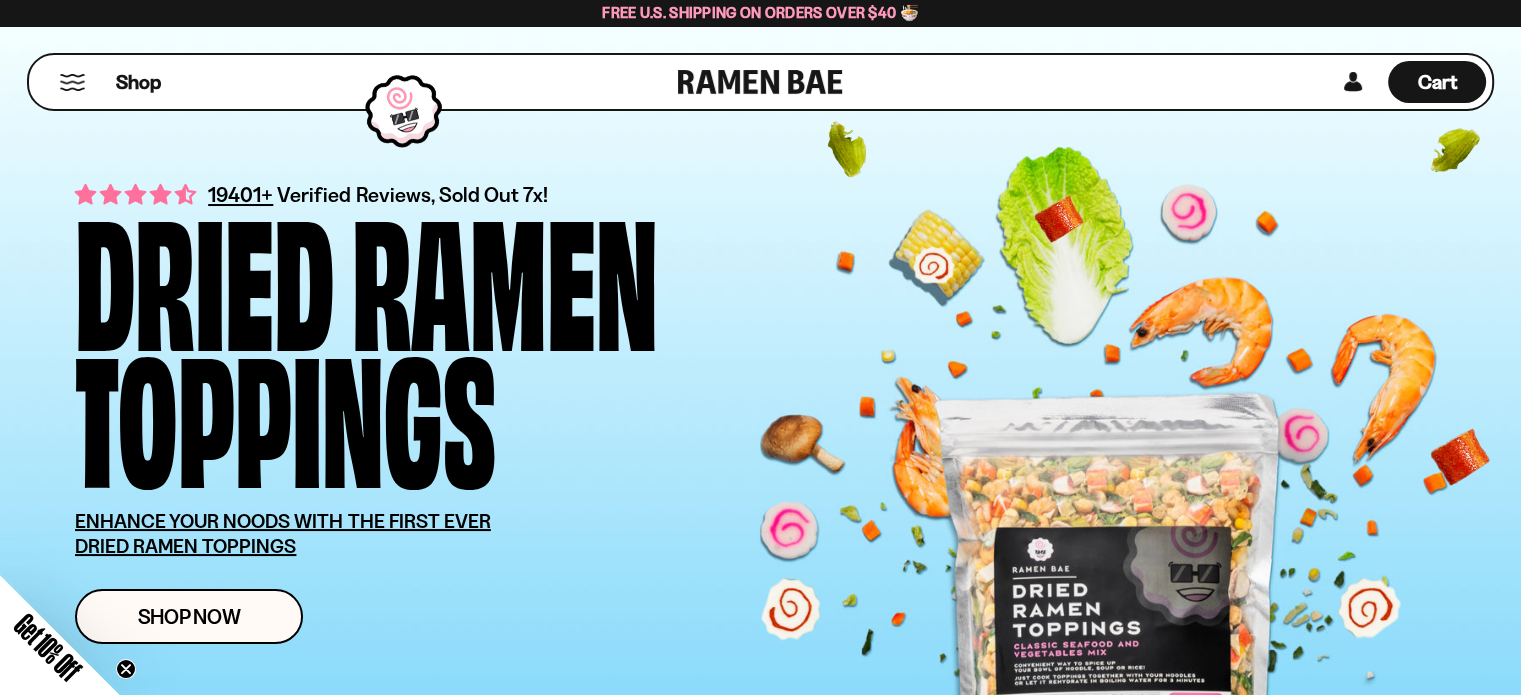 click at bounding box center (72, 82) 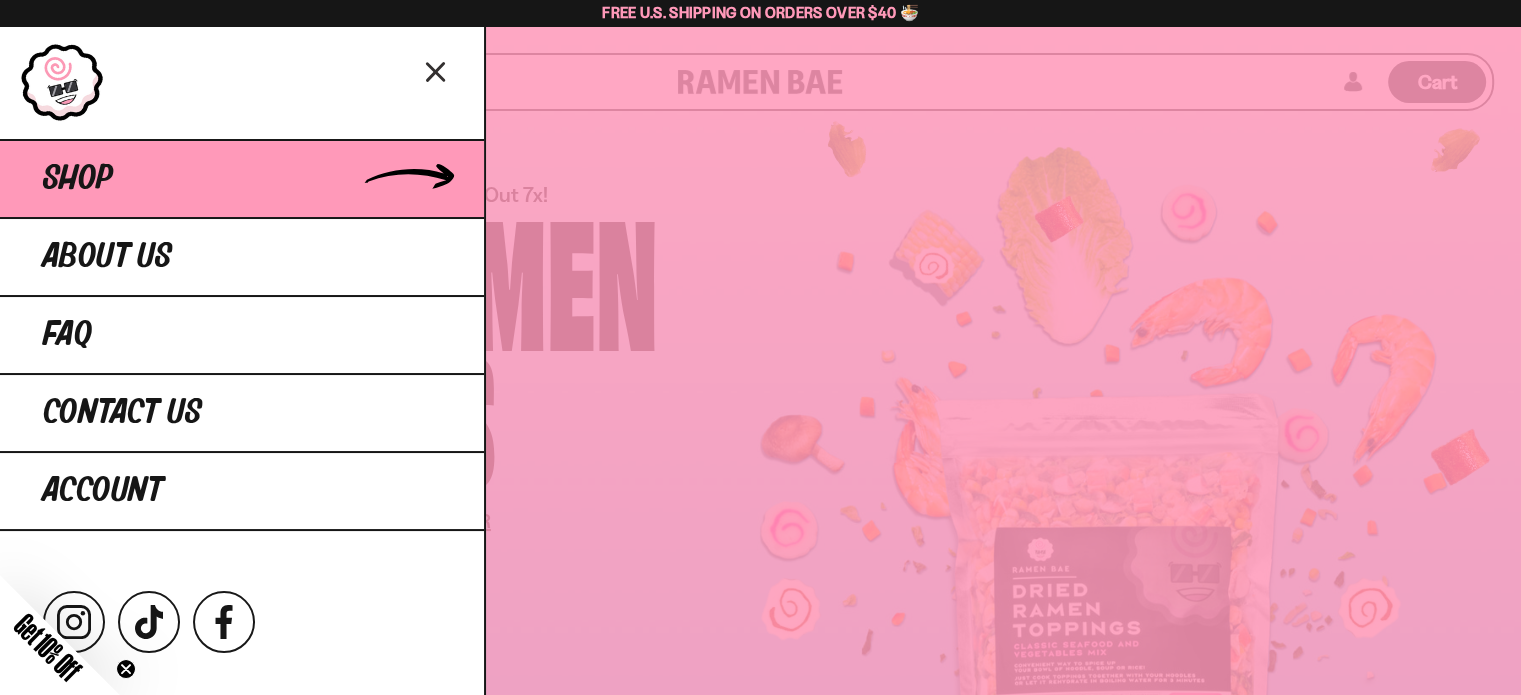 click on "Shop" at bounding box center (78, 179) 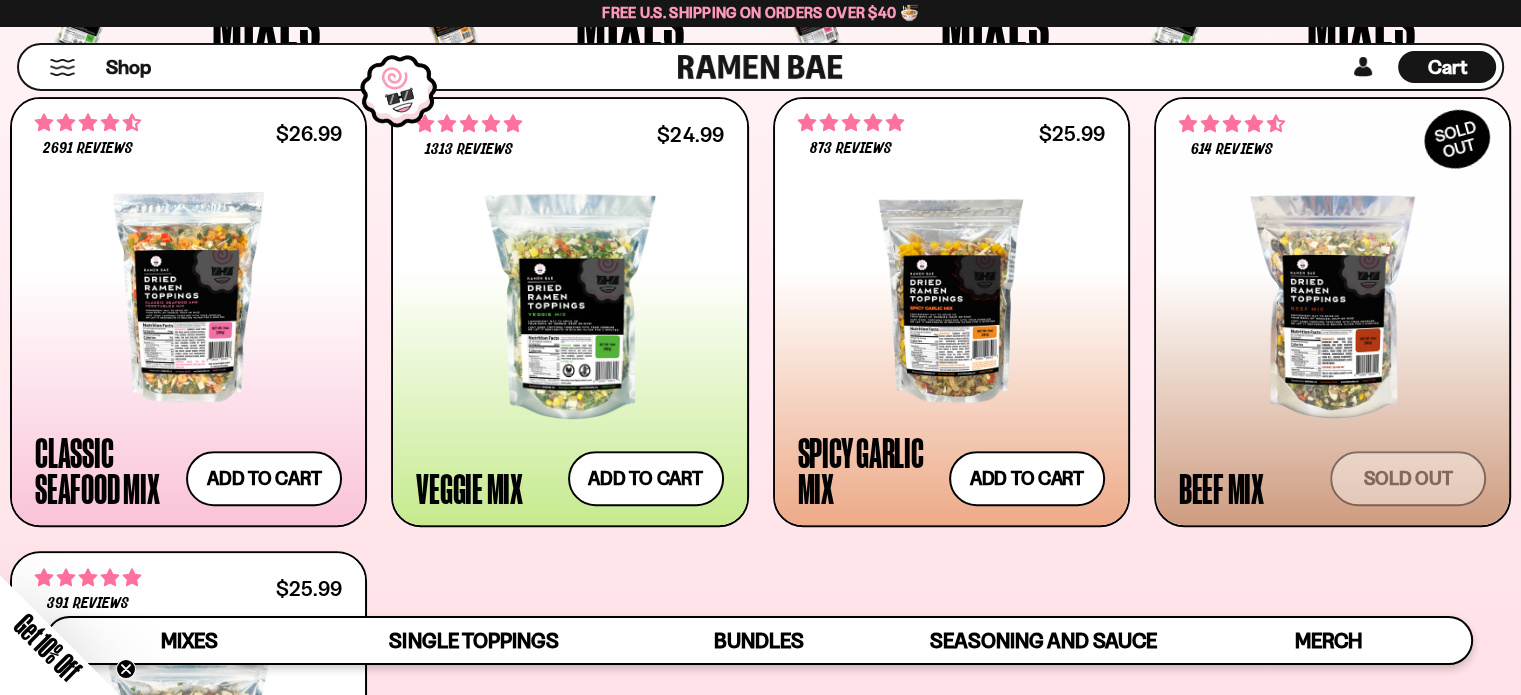 scroll, scrollTop: 768, scrollLeft: 0, axis: vertical 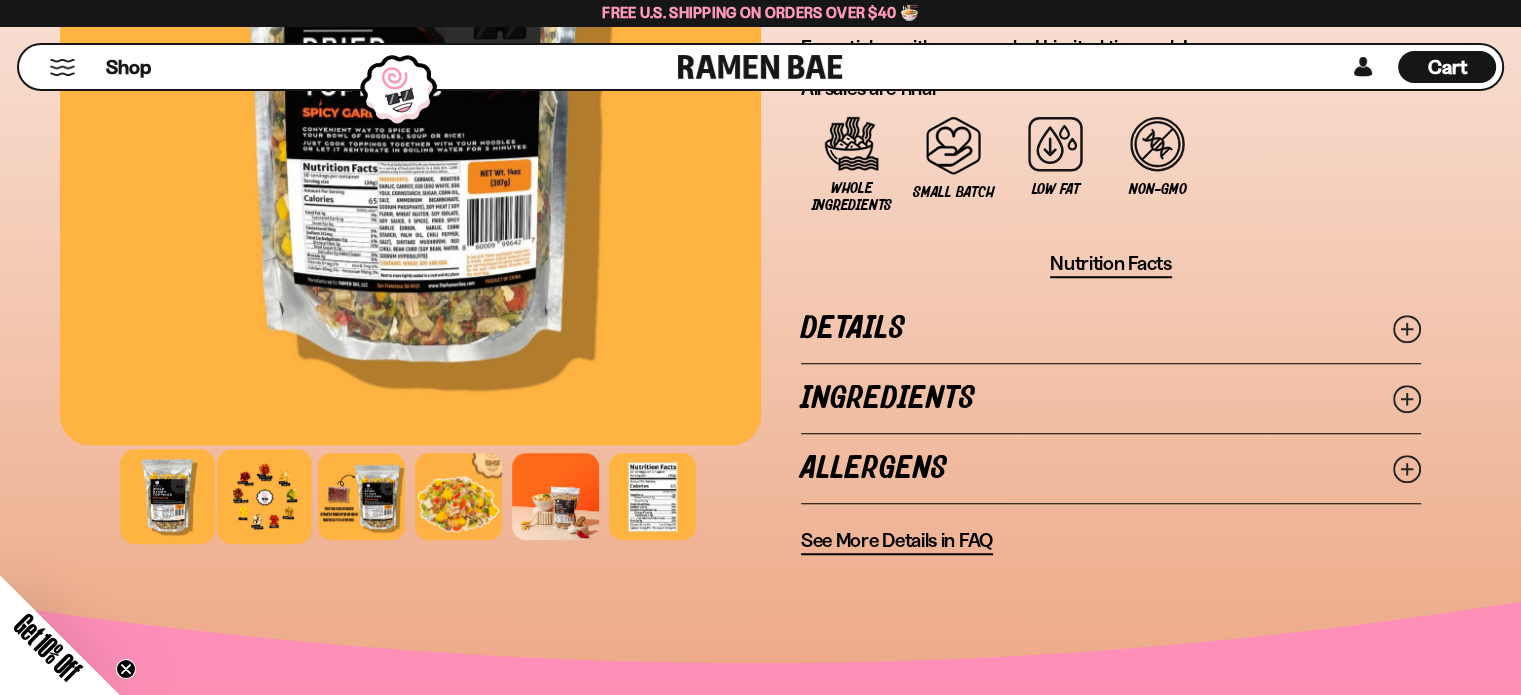 click at bounding box center (264, 496) 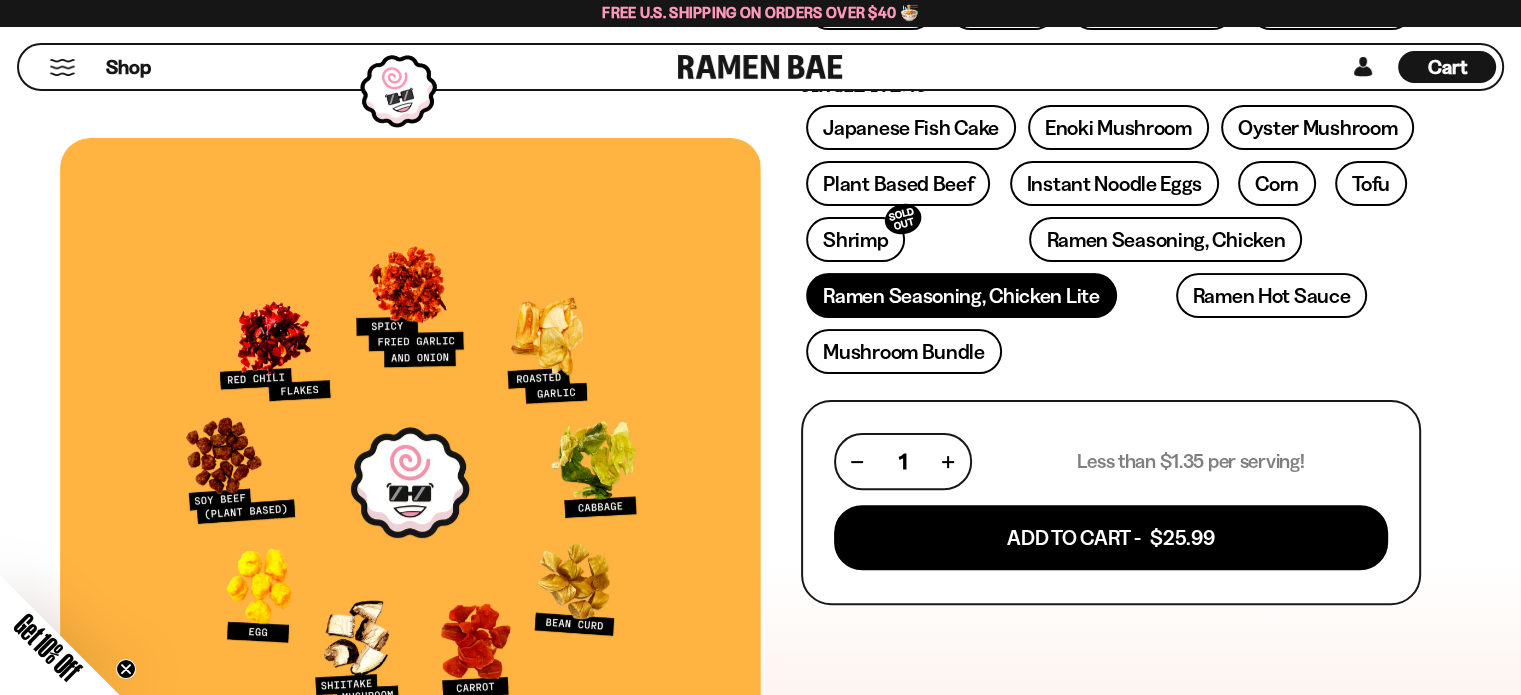 scroll, scrollTop: 490, scrollLeft: 0, axis: vertical 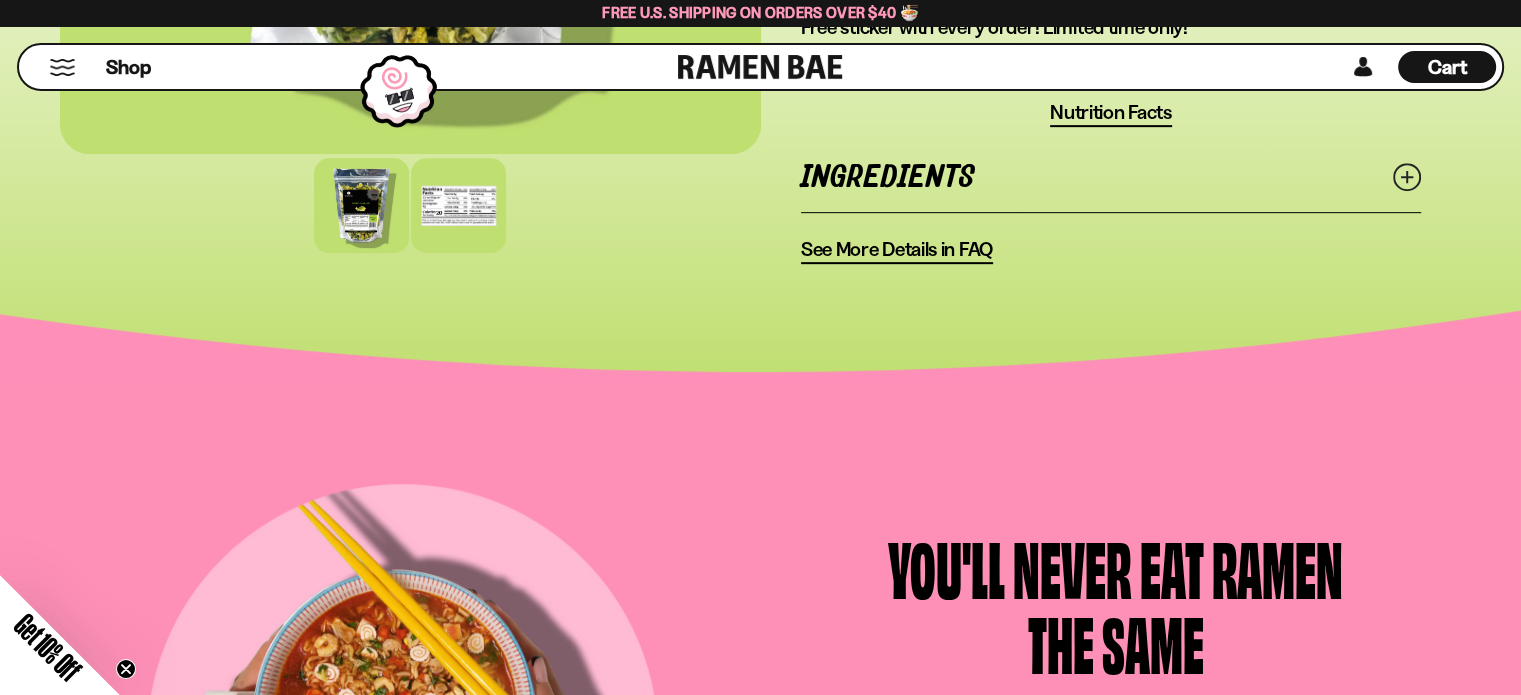 click at bounding box center (458, 205) 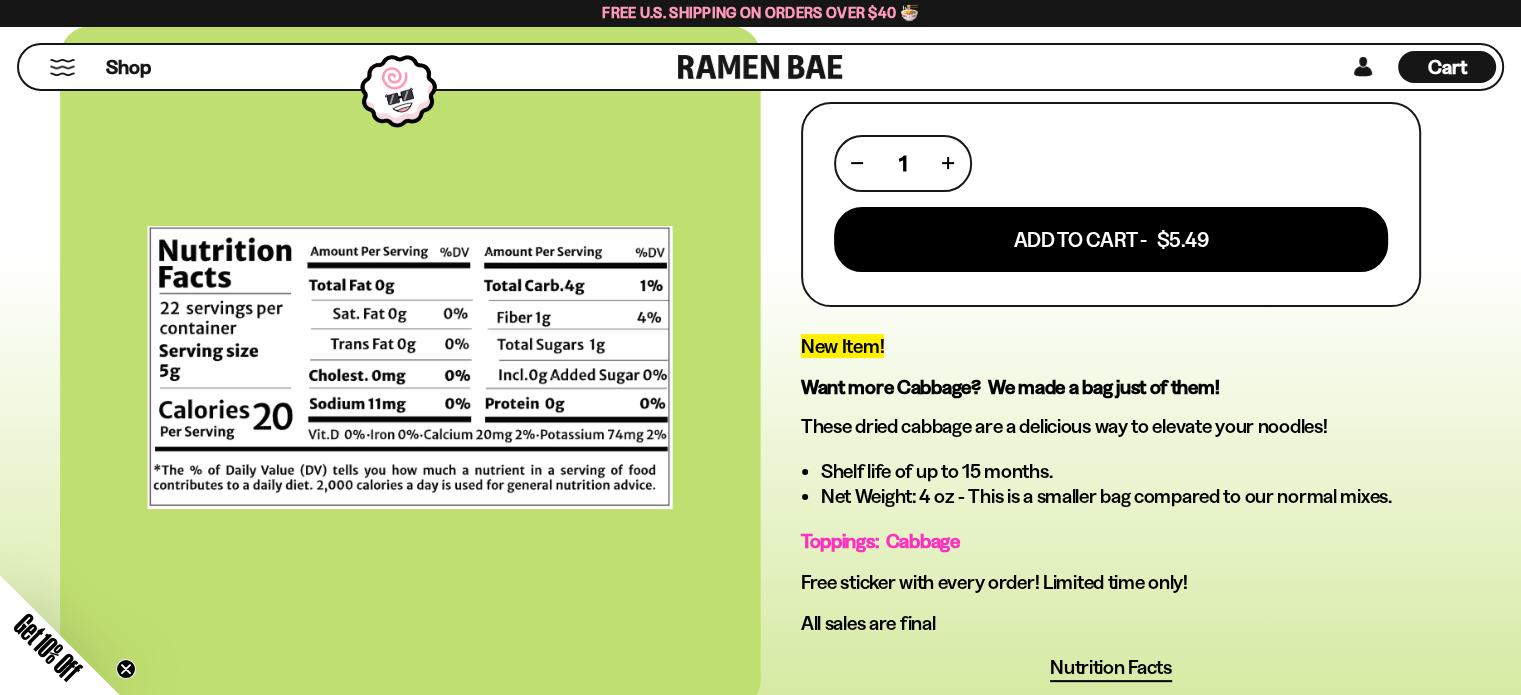 scroll, scrollTop: 404, scrollLeft: 0, axis: vertical 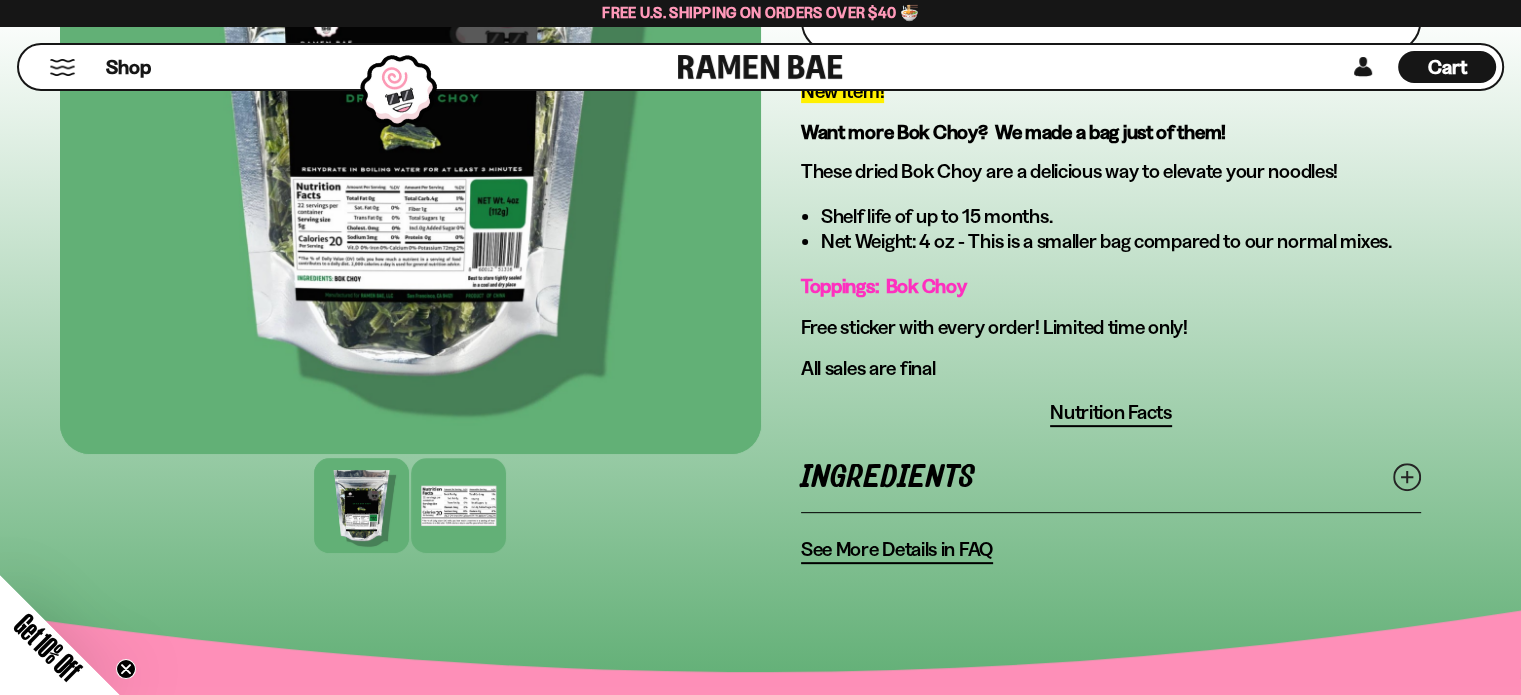click at bounding box center [458, 505] 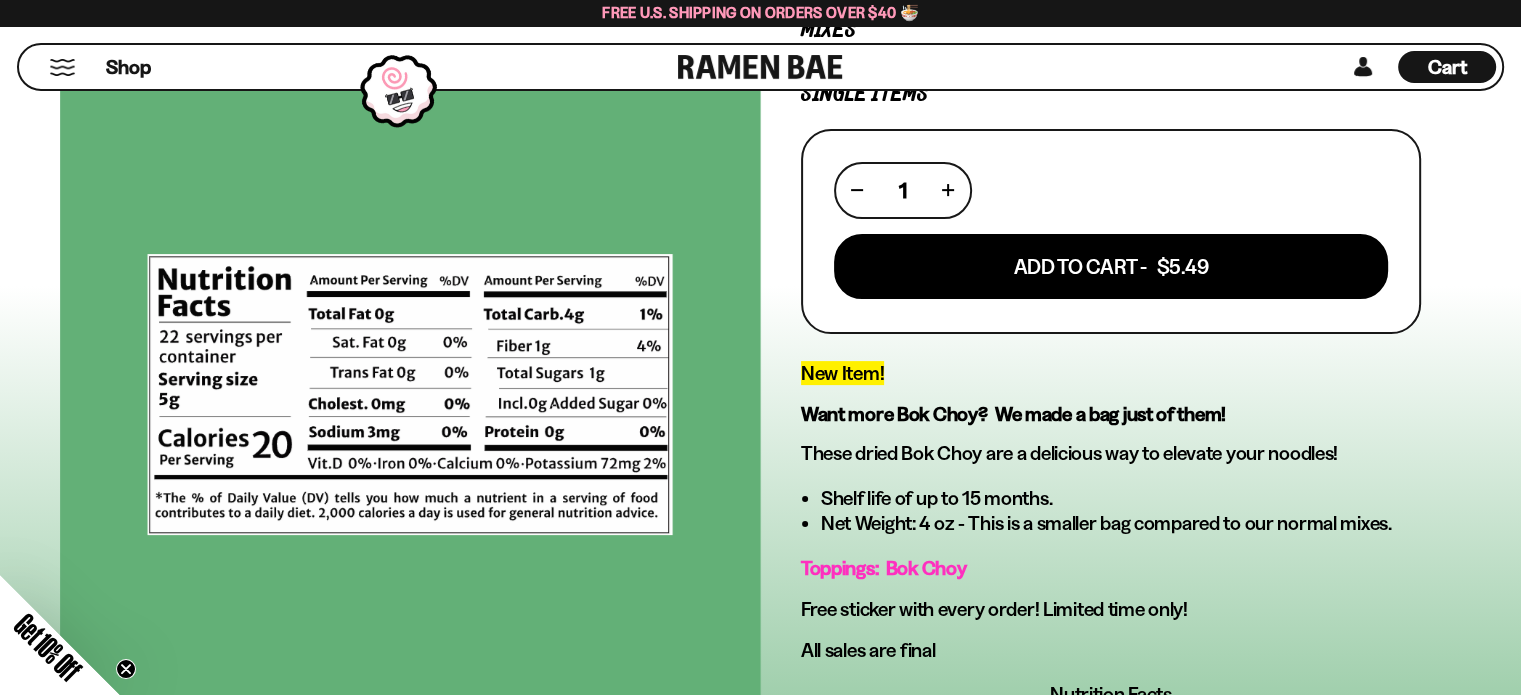 scroll, scrollTop: 383, scrollLeft: 0, axis: vertical 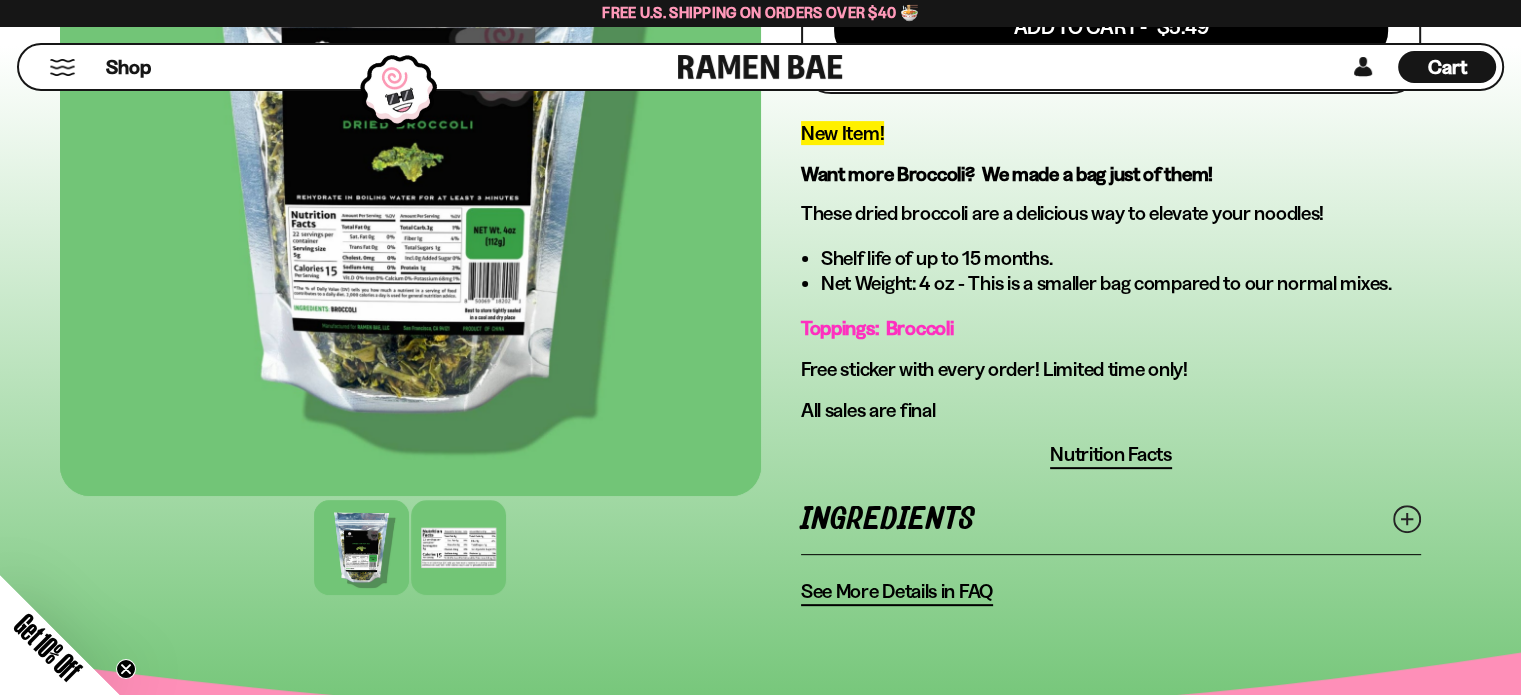 click at bounding box center (458, 547) 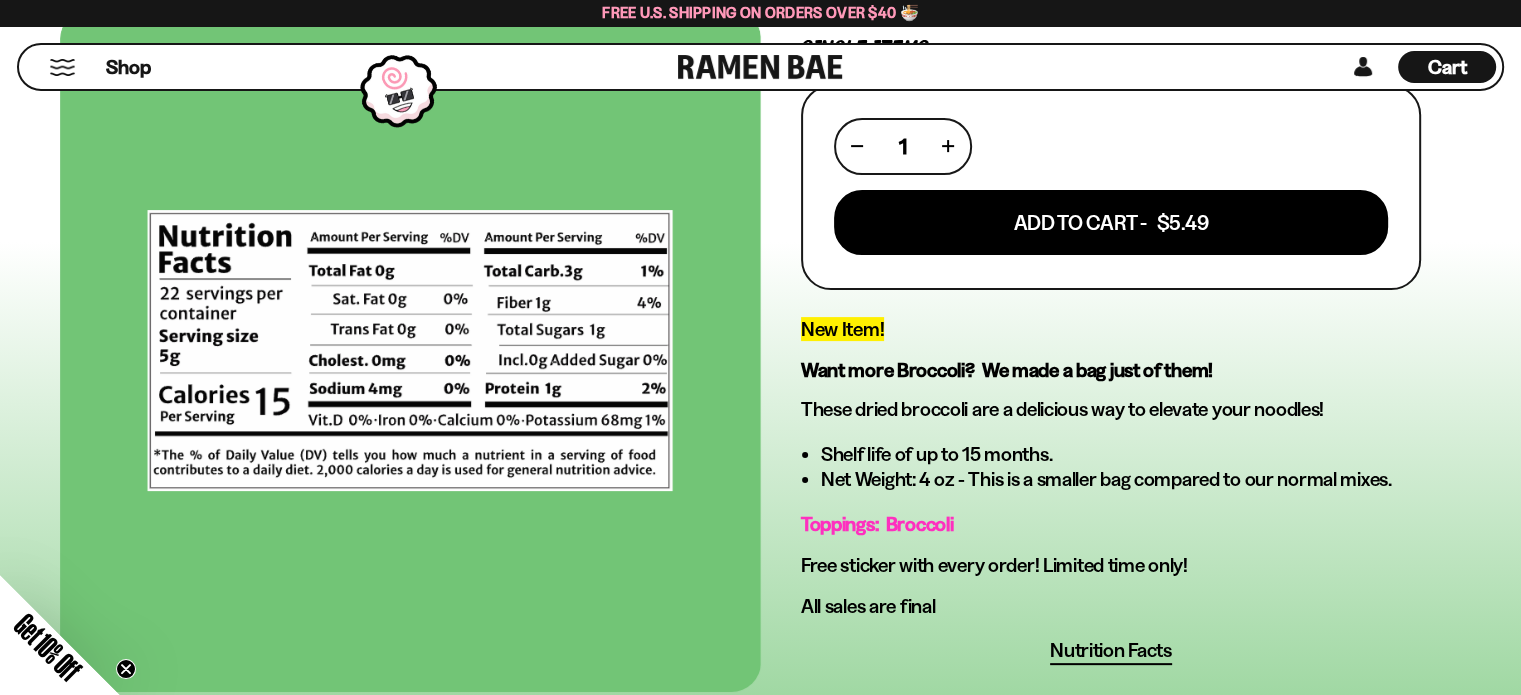 scroll, scrollTop: 368, scrollLeft: 0, axis: vertical 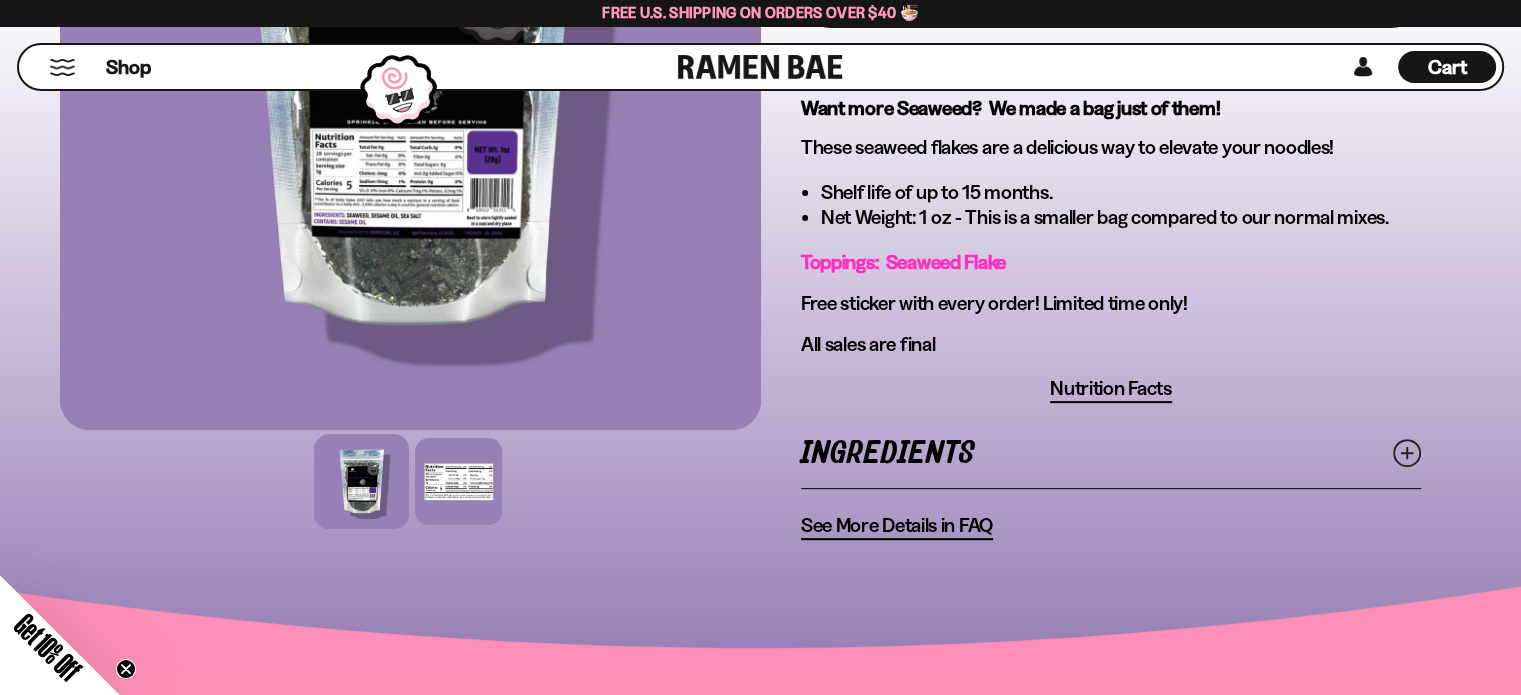 click at bounding box center [410, 481] 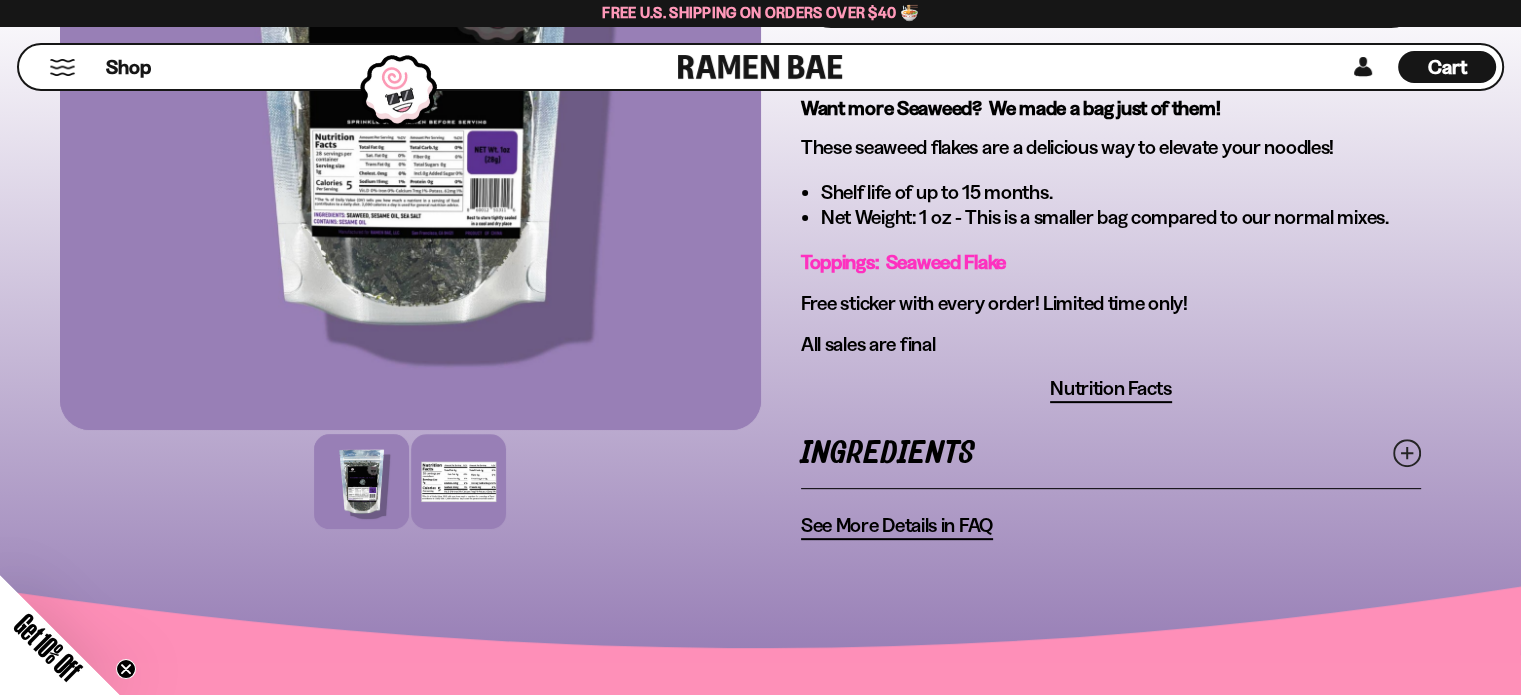 click at bounding box center (458, 481) 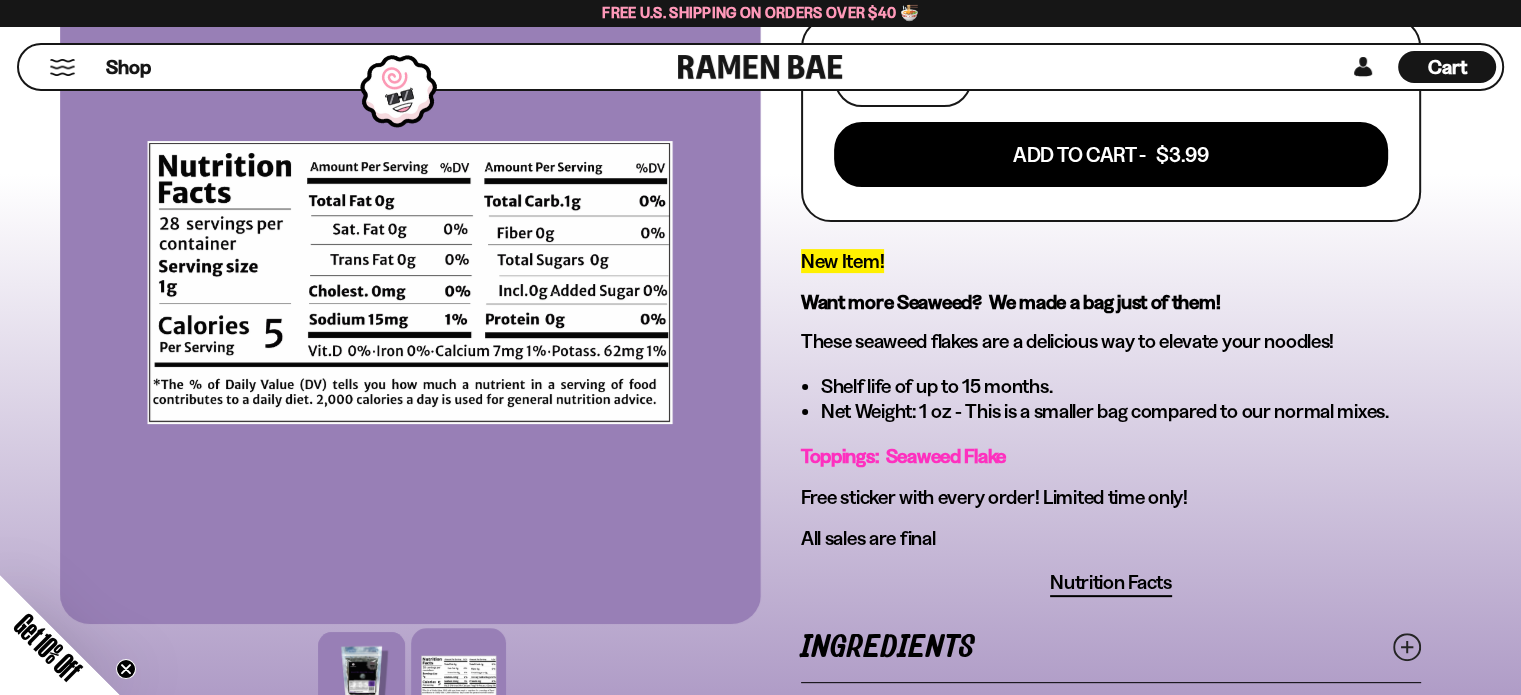 scroll, scrollTop: 495, scrollLeft: 0, axis: vertical 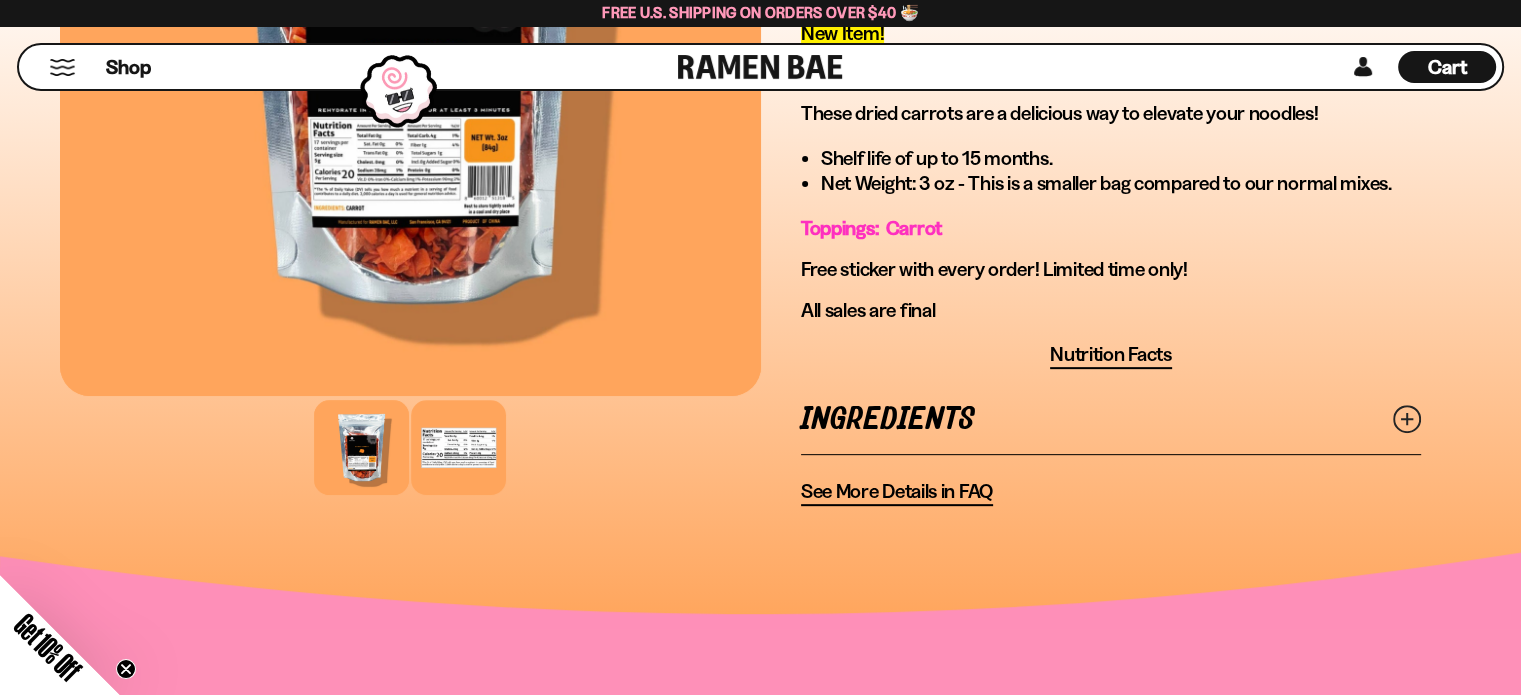 click at bounding box center [458, 447] 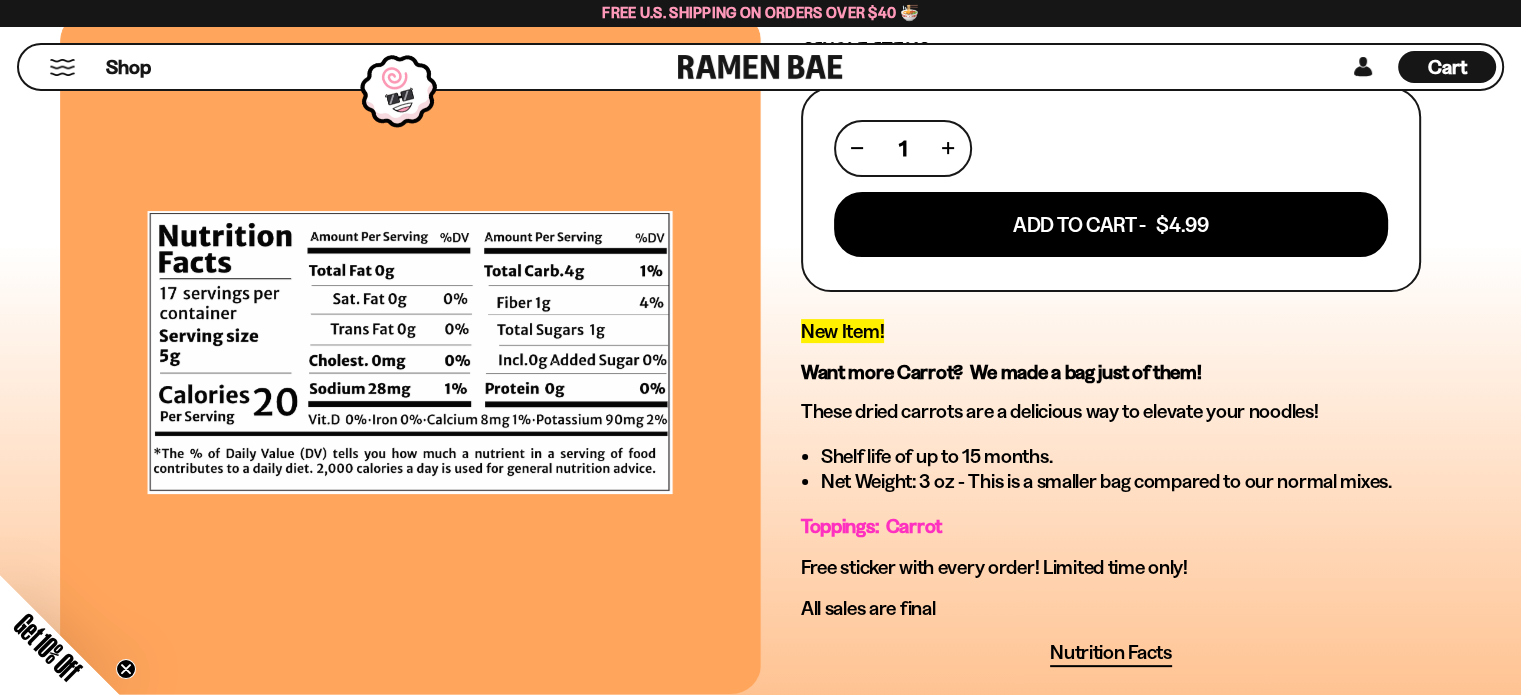 scroll, scrollTop: 428, scrollLeft: 0, axis: vertical 